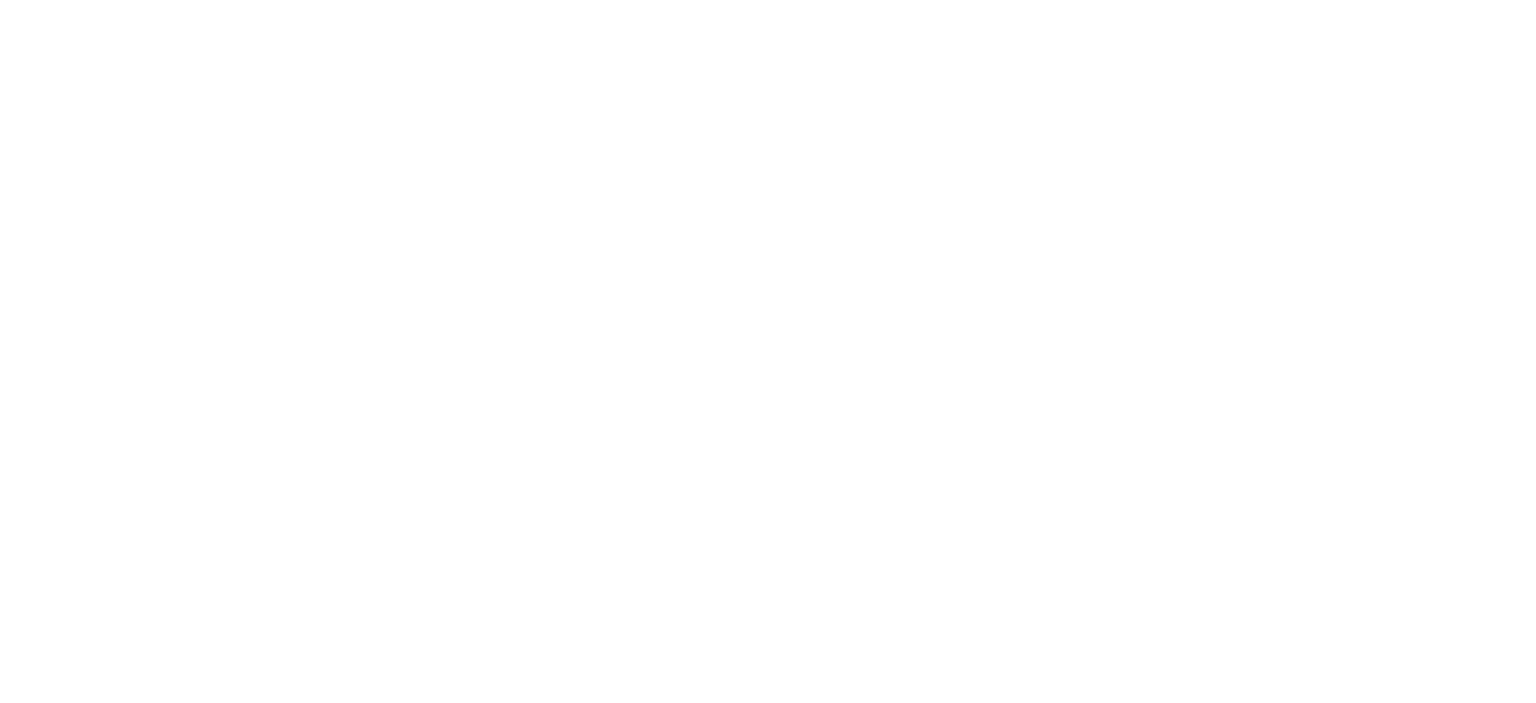 scroll, scrollTop: 0, scrollLeft: 0, axis: both 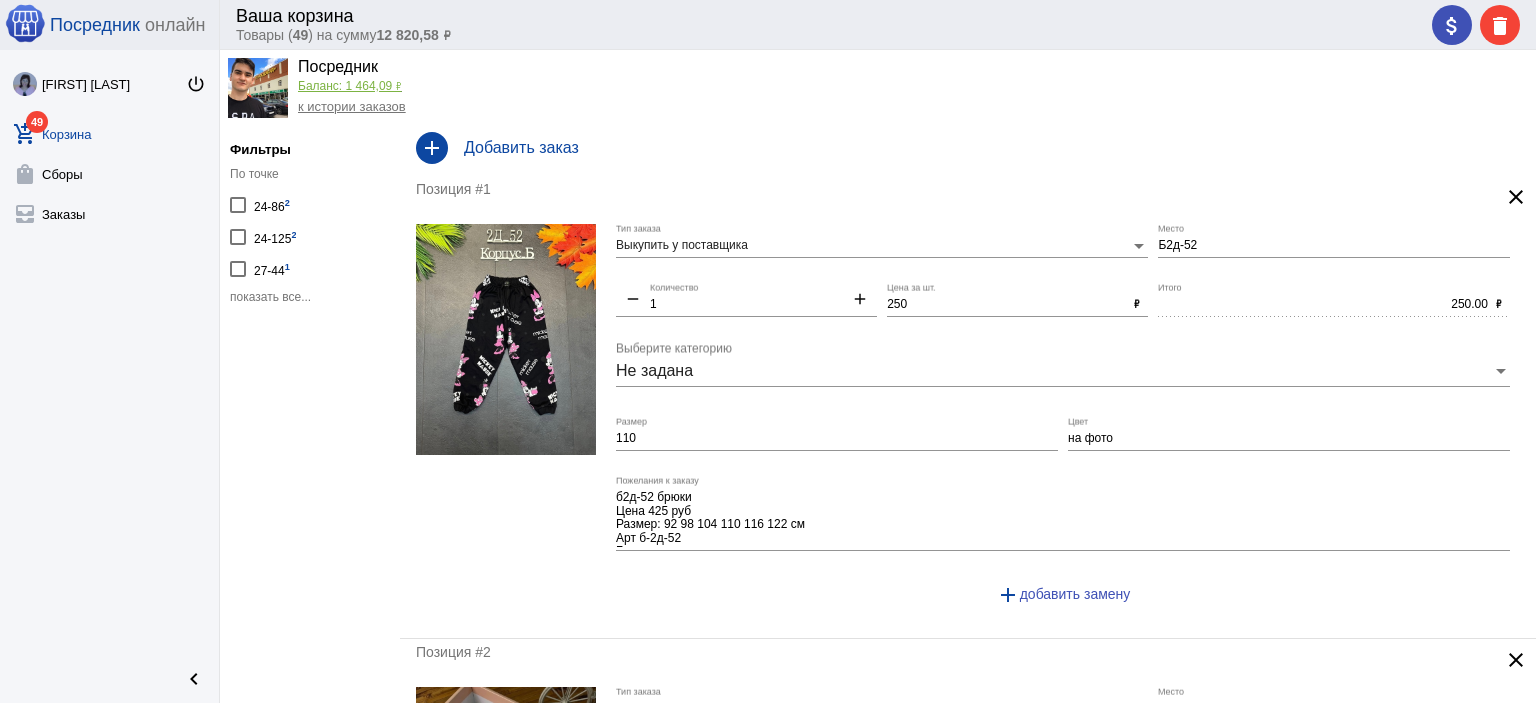 click on "показать все..." 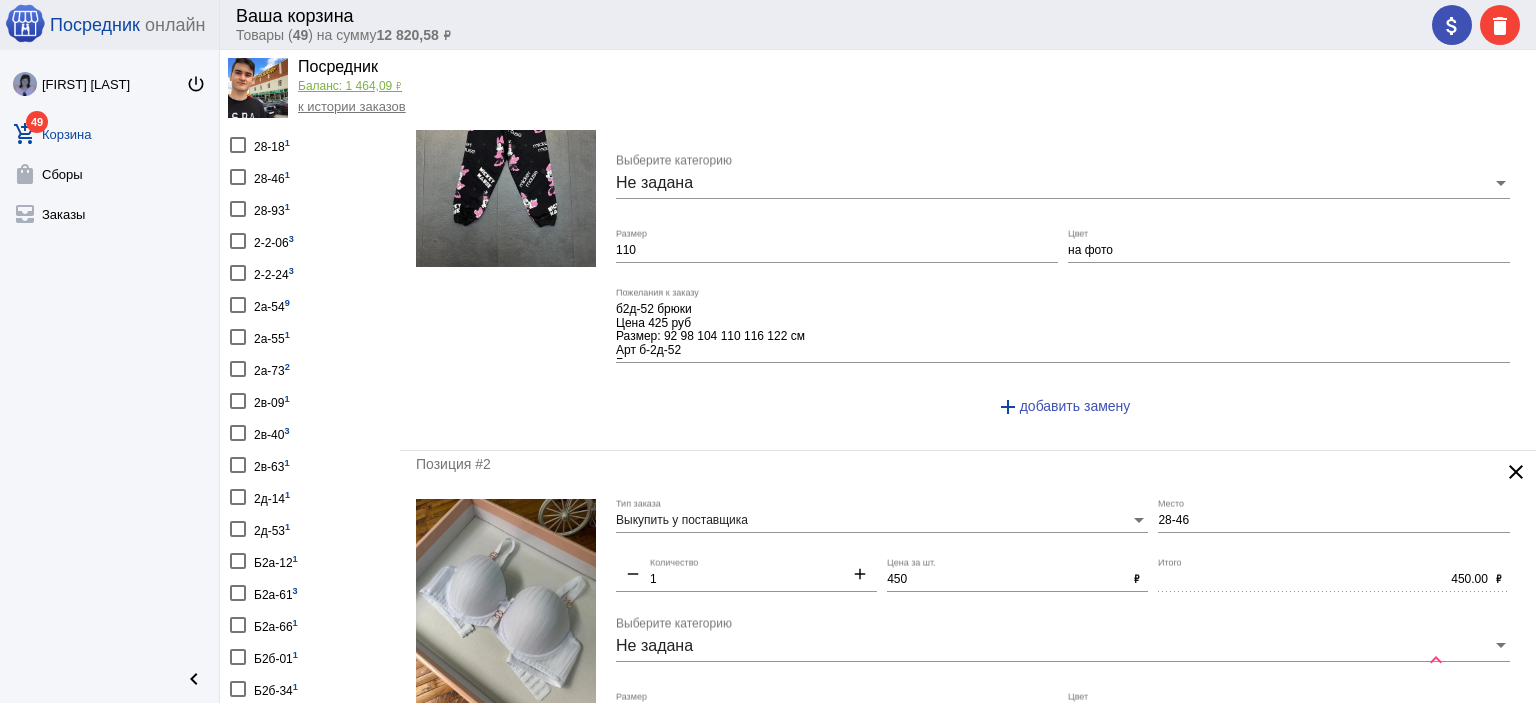 scroll, scrollTop: 0, scrollLeft: 0, axis: both 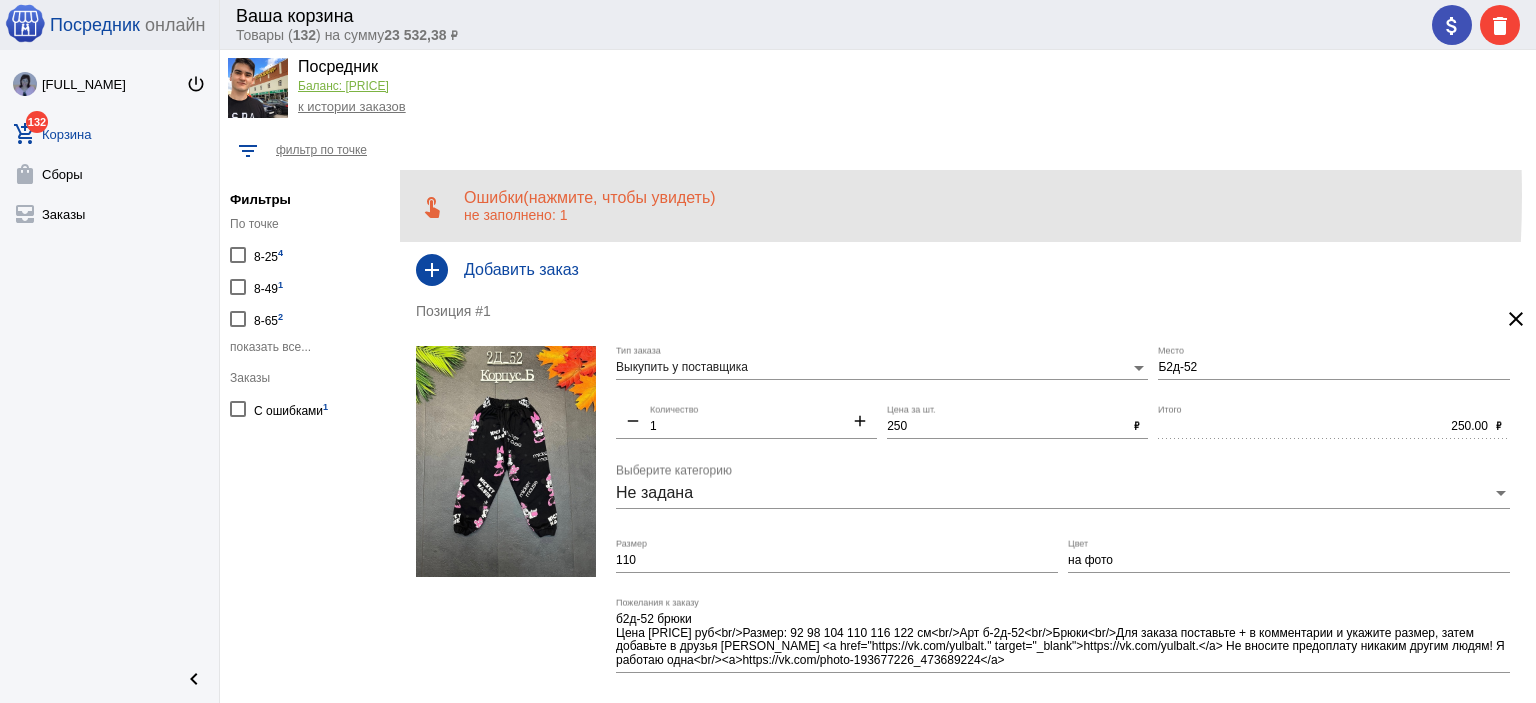 click on "(нажмите, чтобы увидеть)" 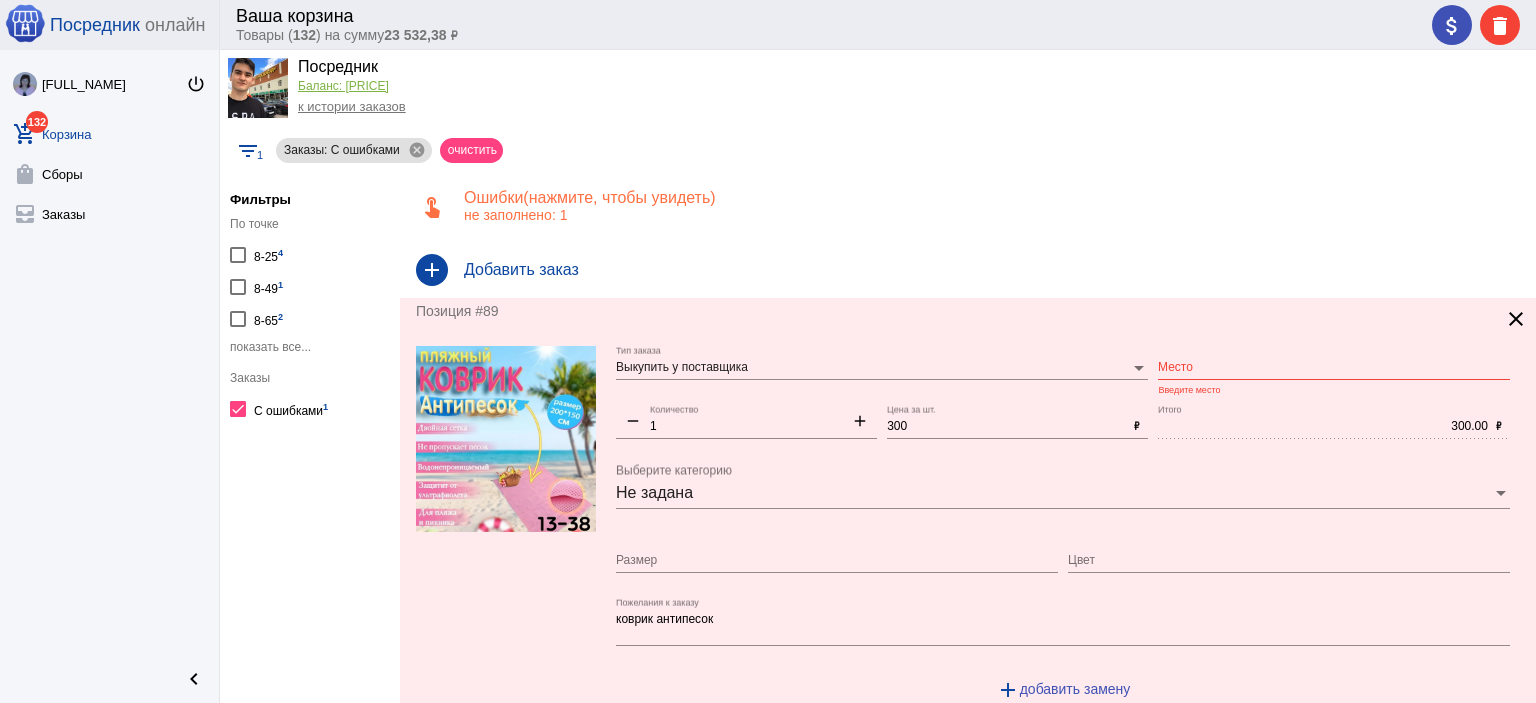 click on "clear" 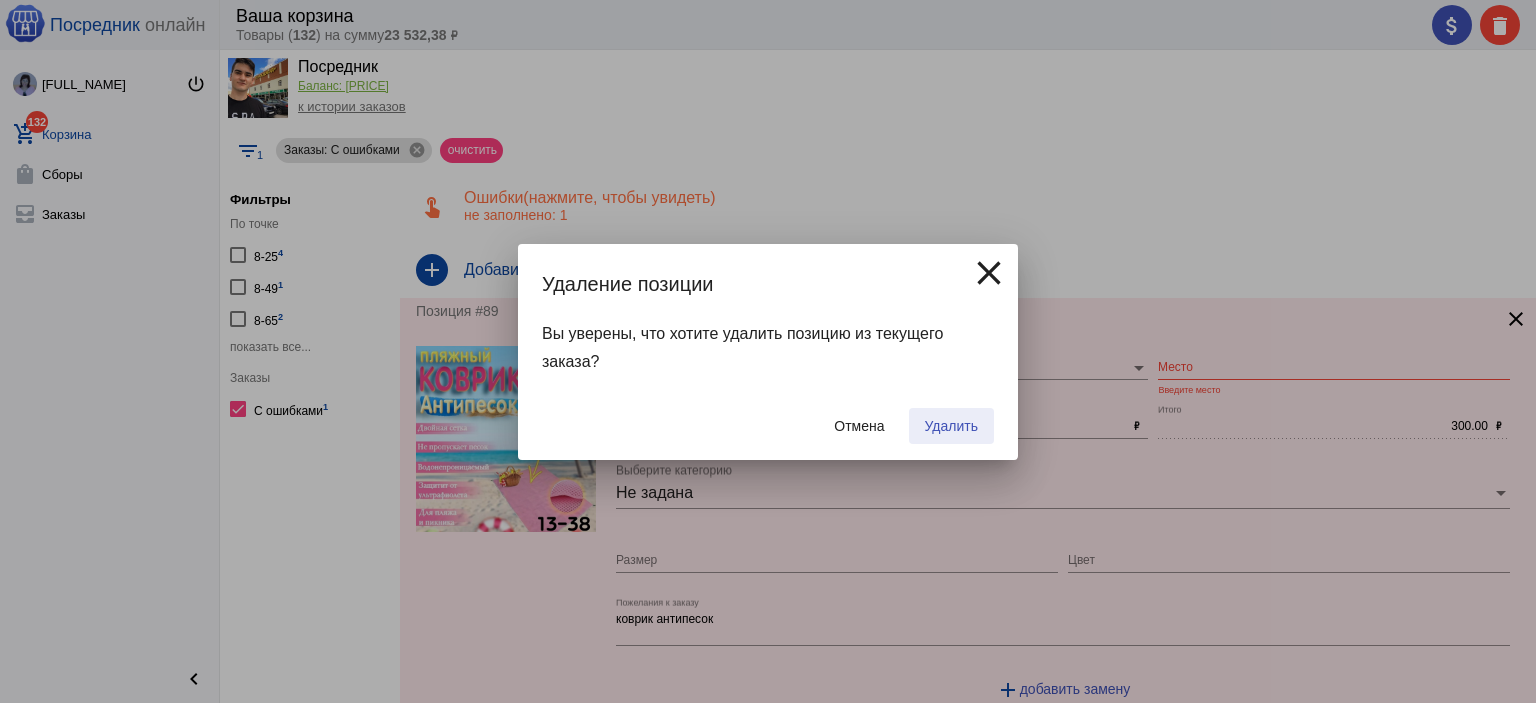 click on "Удалить" at bounding box center [951, 426] 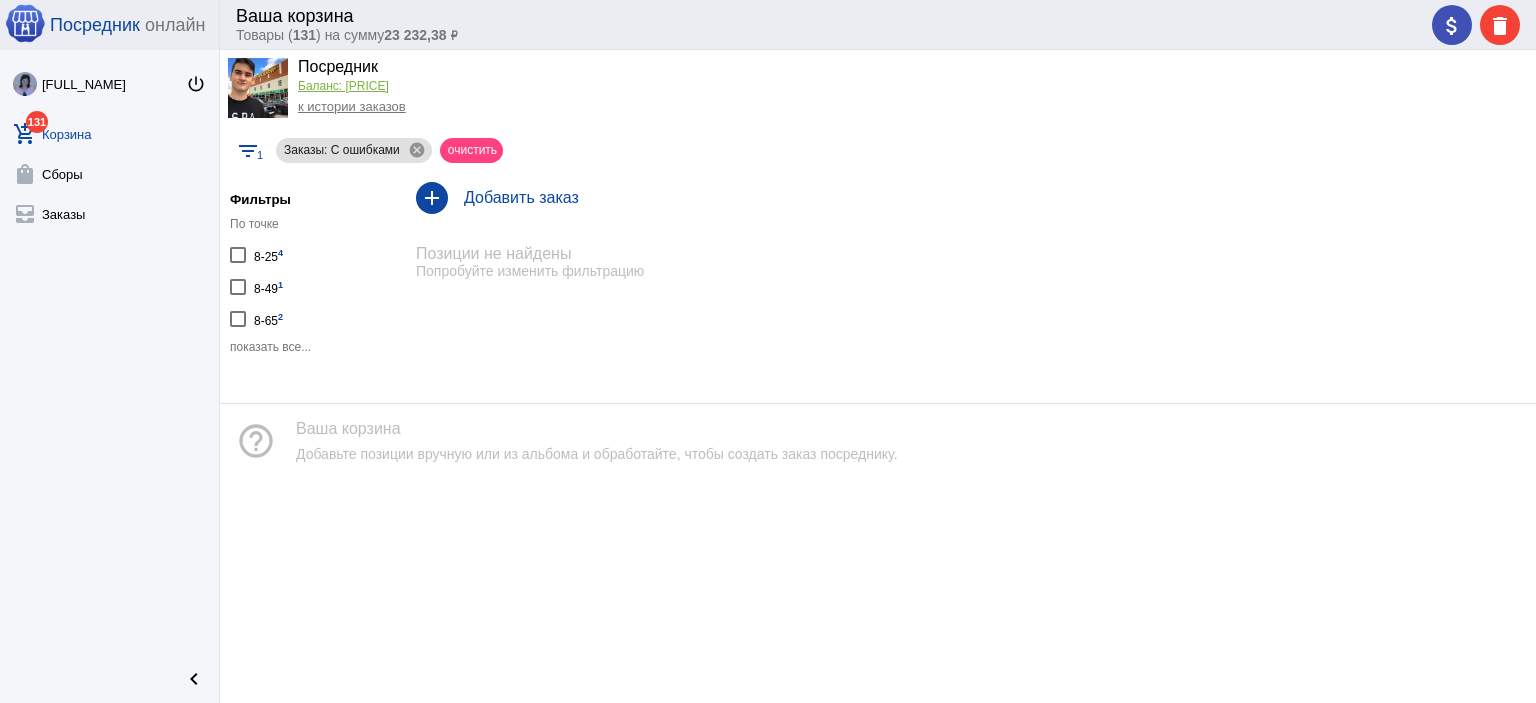 click on "add_shopping_cart 131  Корзина" 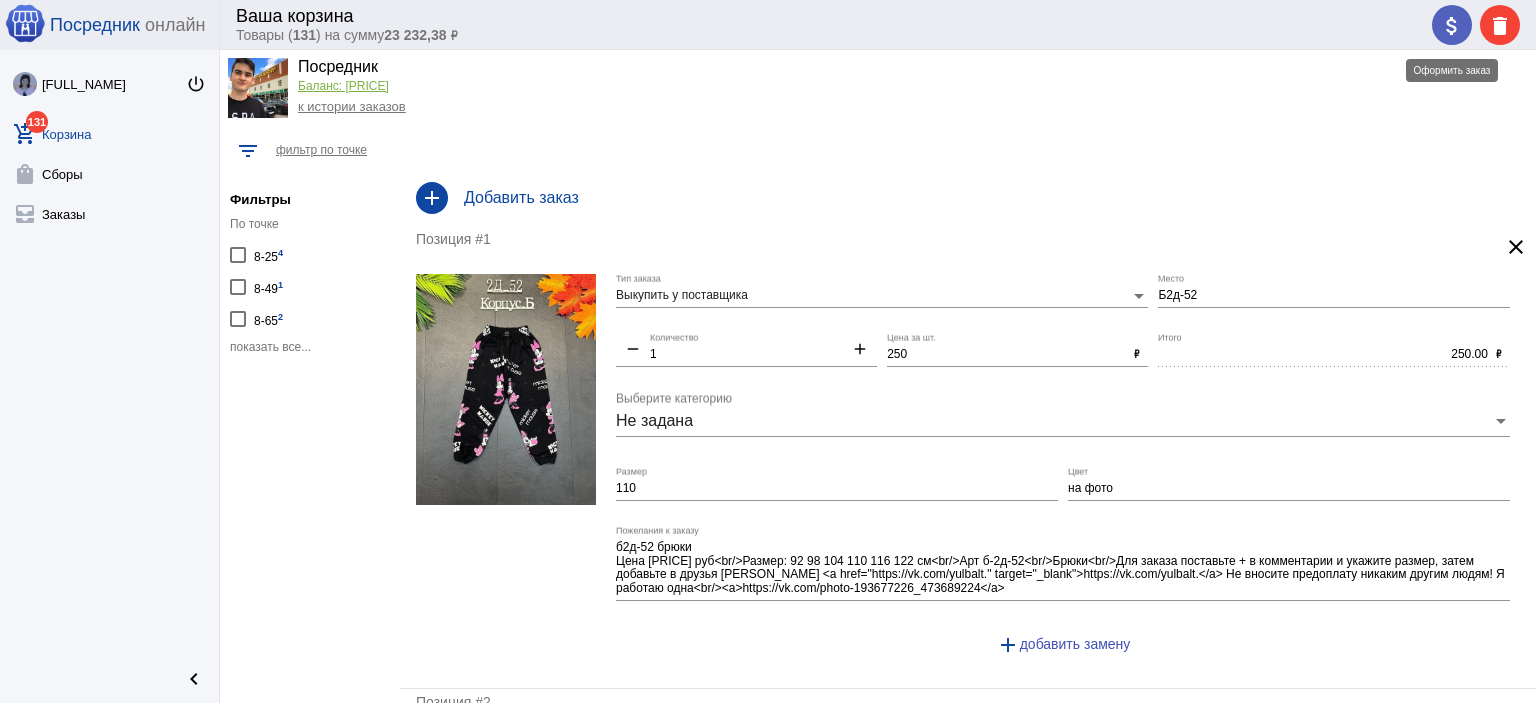 click on "attach_money" 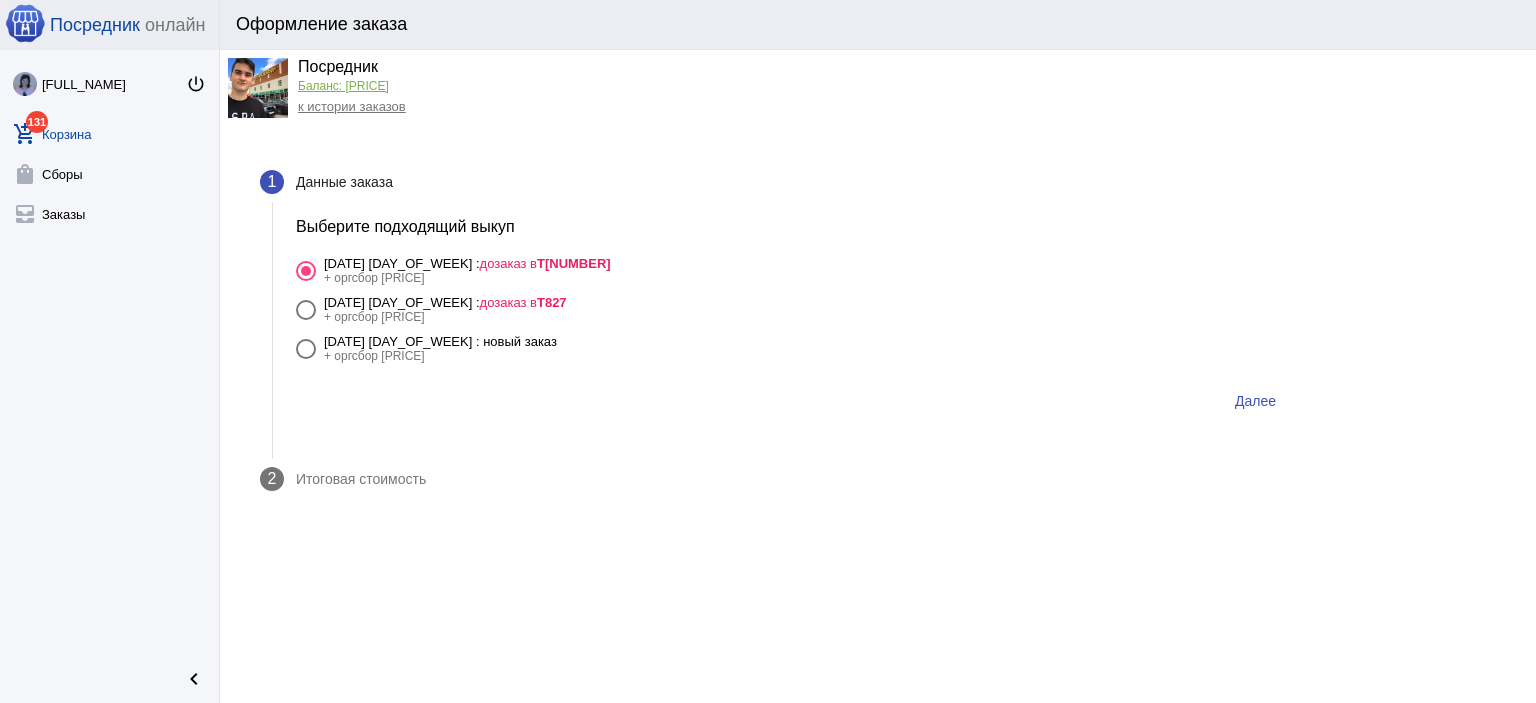click on "4 августа Понедельник : новый заказ" at bounding box center [440, 341] 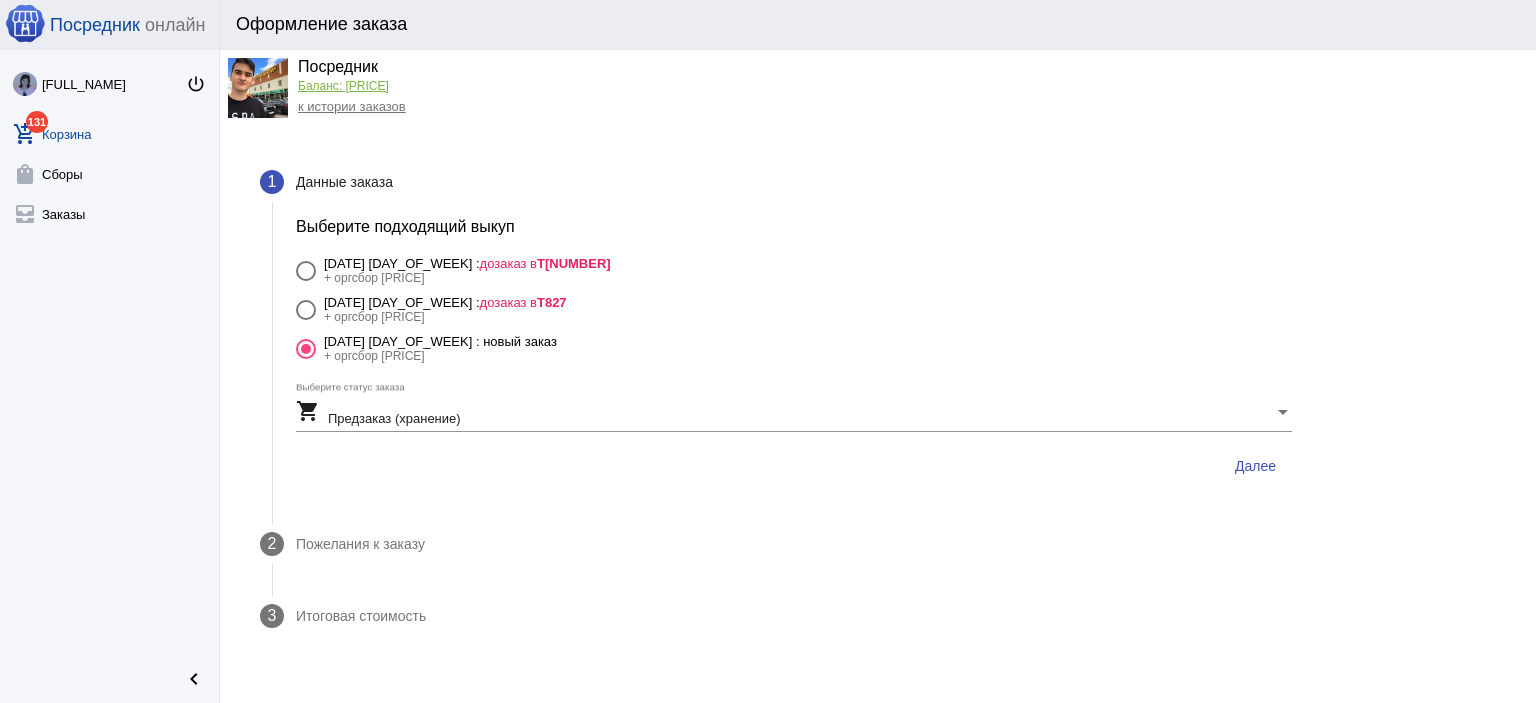 click on "Далее" at bounding box center [1255, 466] 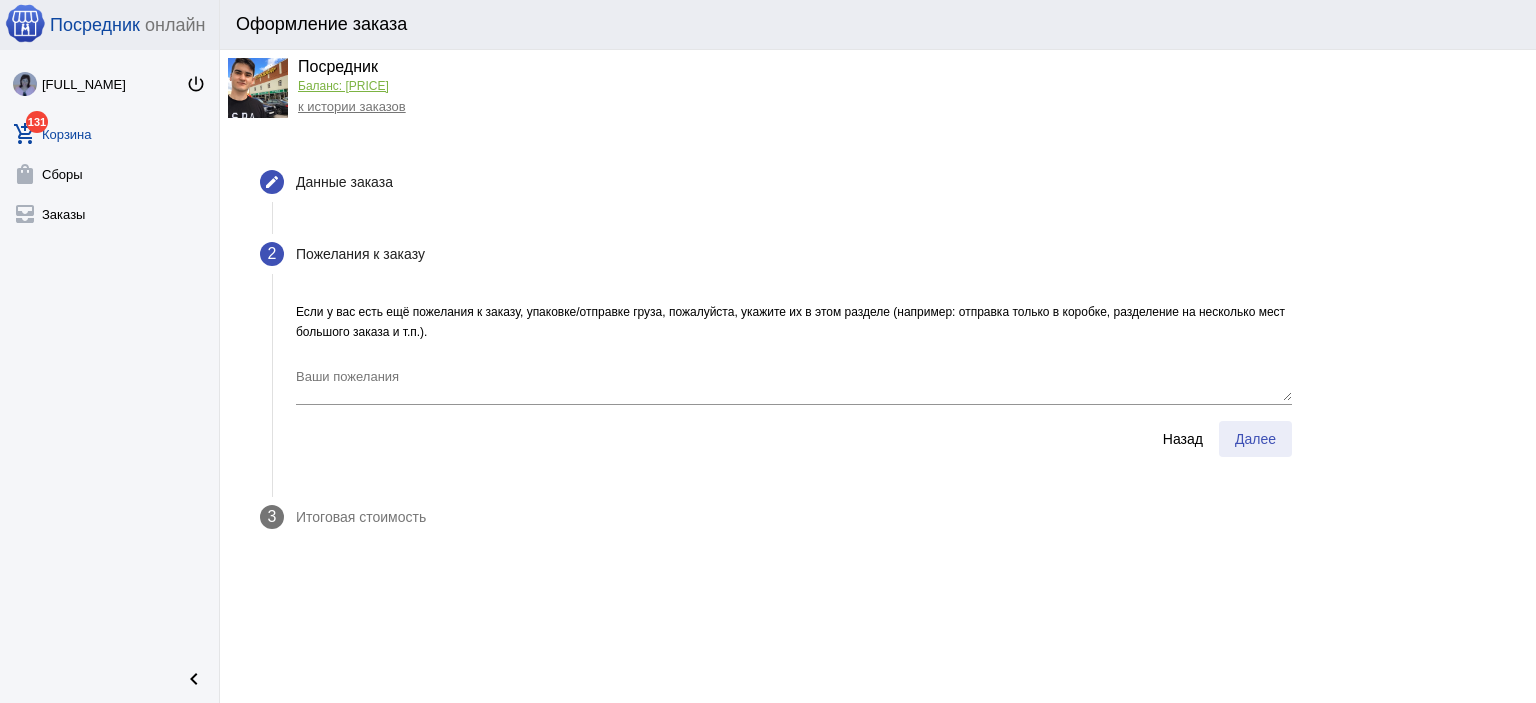 click on "Далее" at bounding box center [1255, 439] 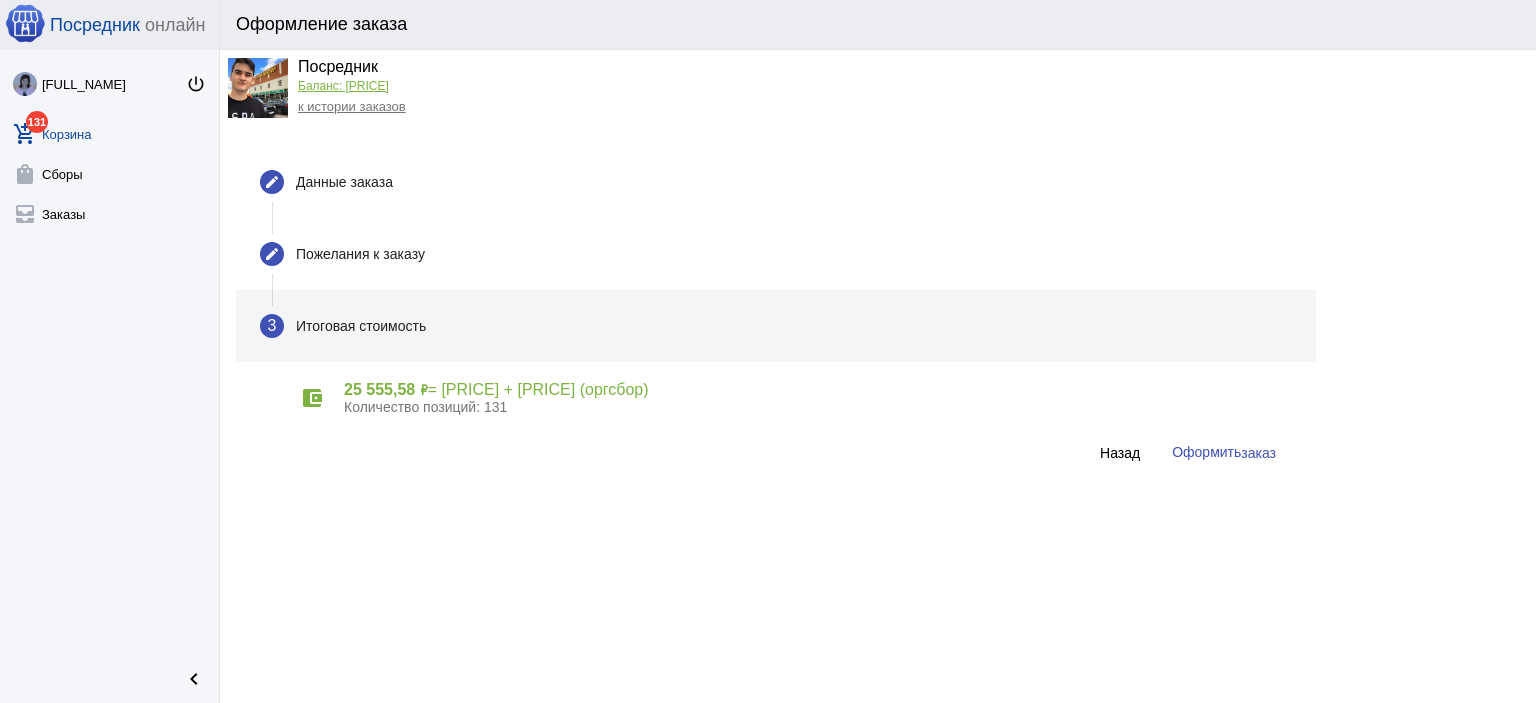 click on "заказ" at bounding box center [1258, 453] 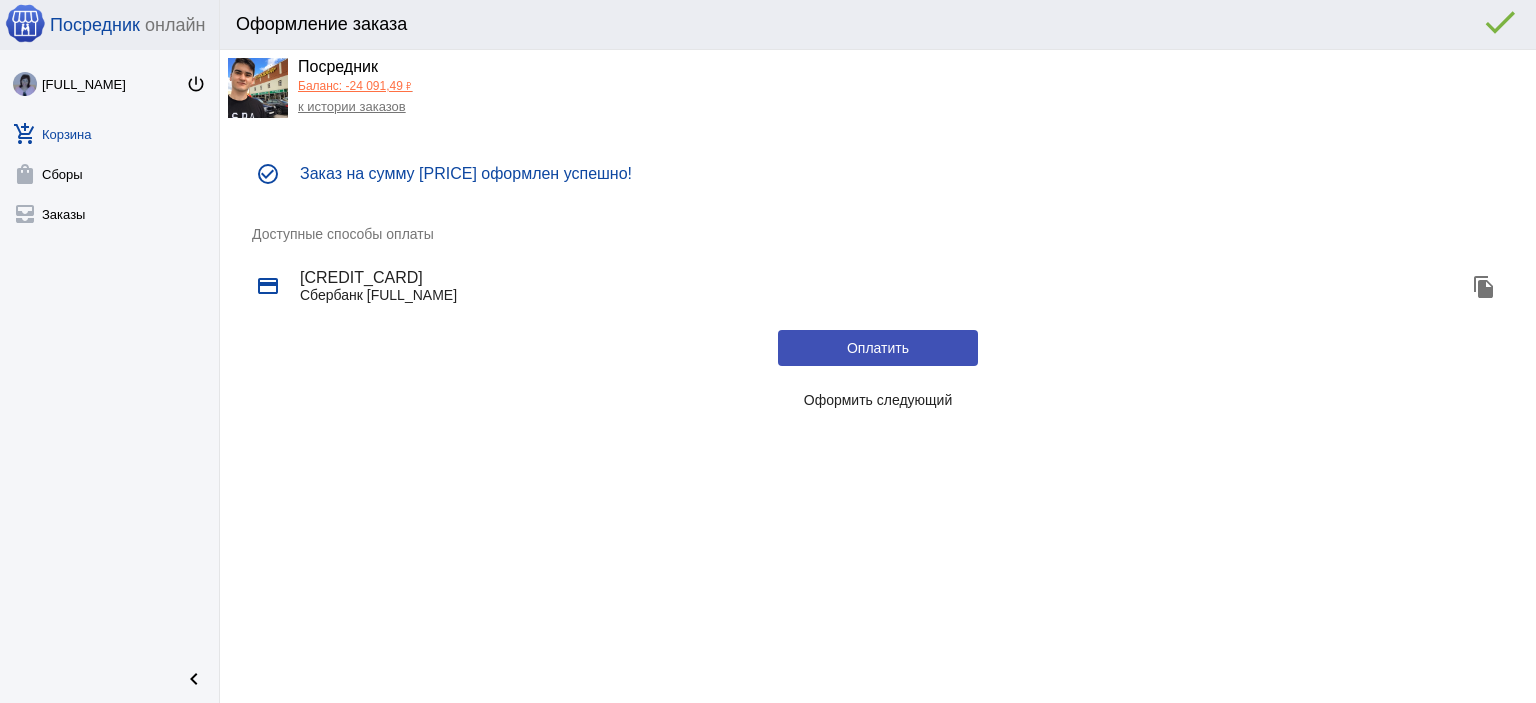 click on "Оформить следующий" 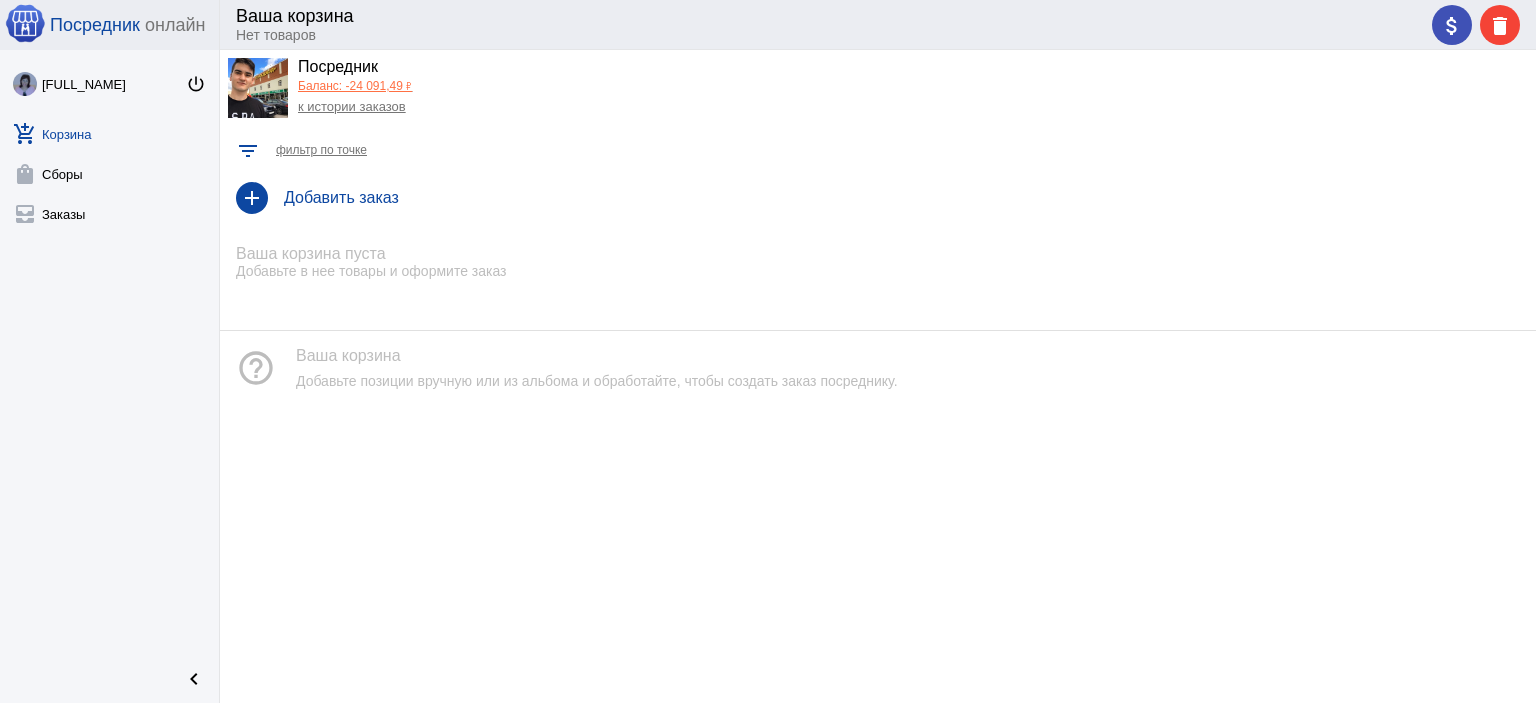 click on "к истории заказов" 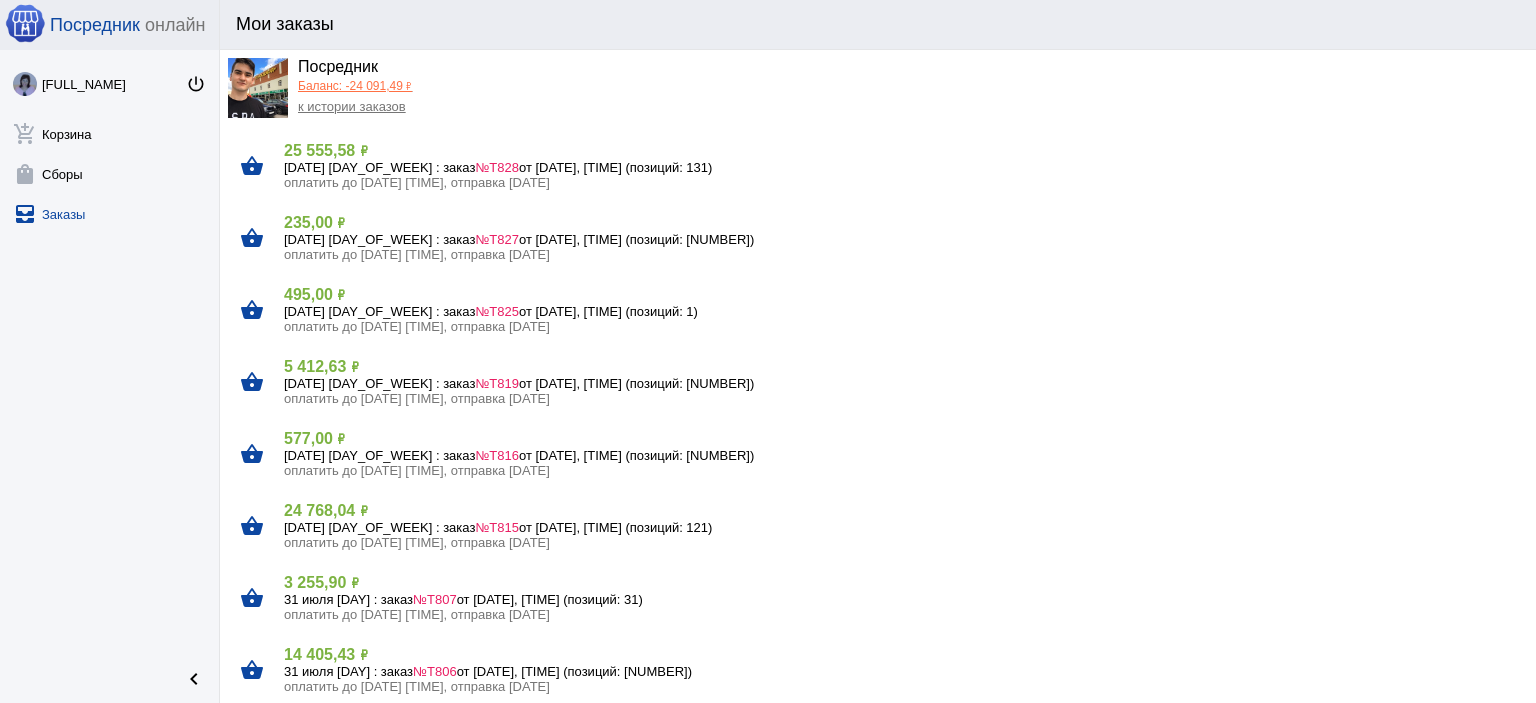 click on "Баланс: -24 091,49 ₽" 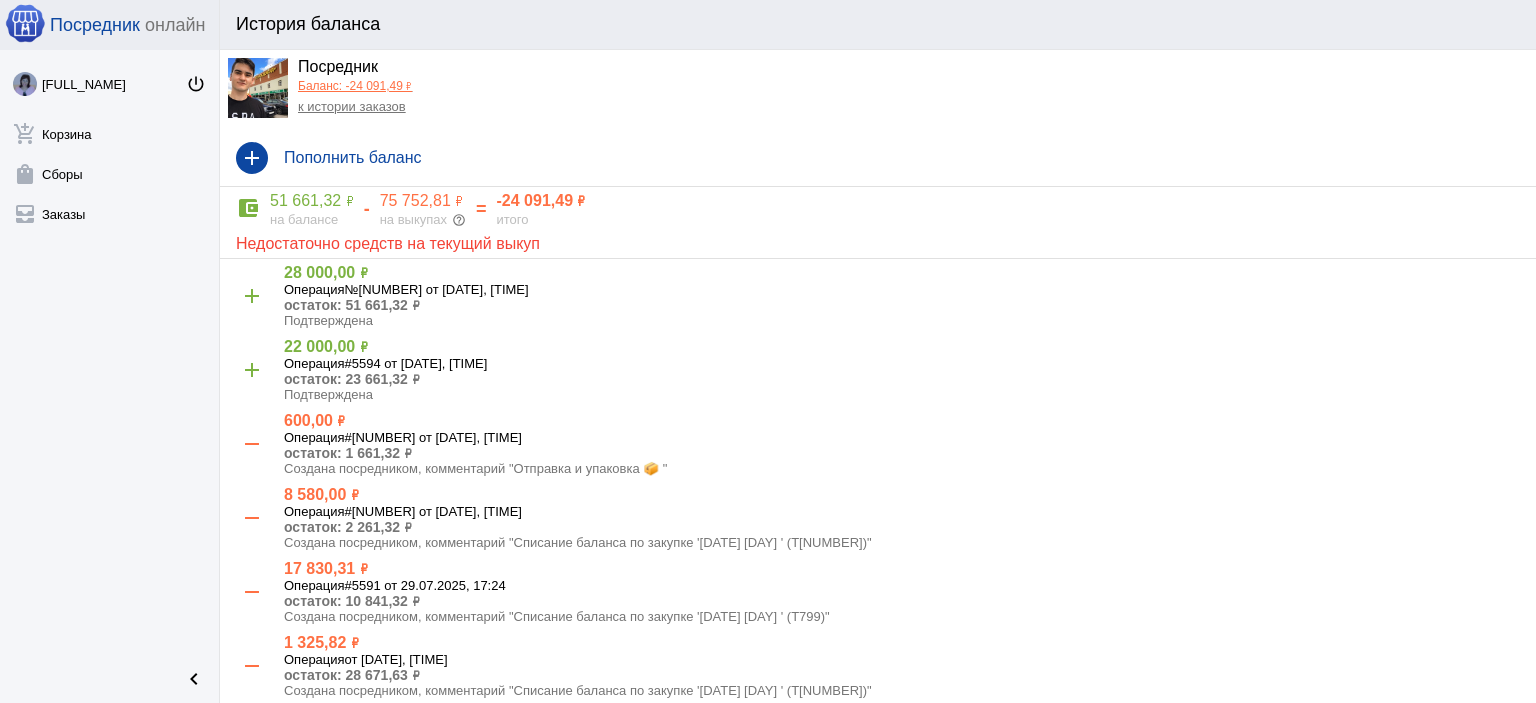 click on "к истории заказов" 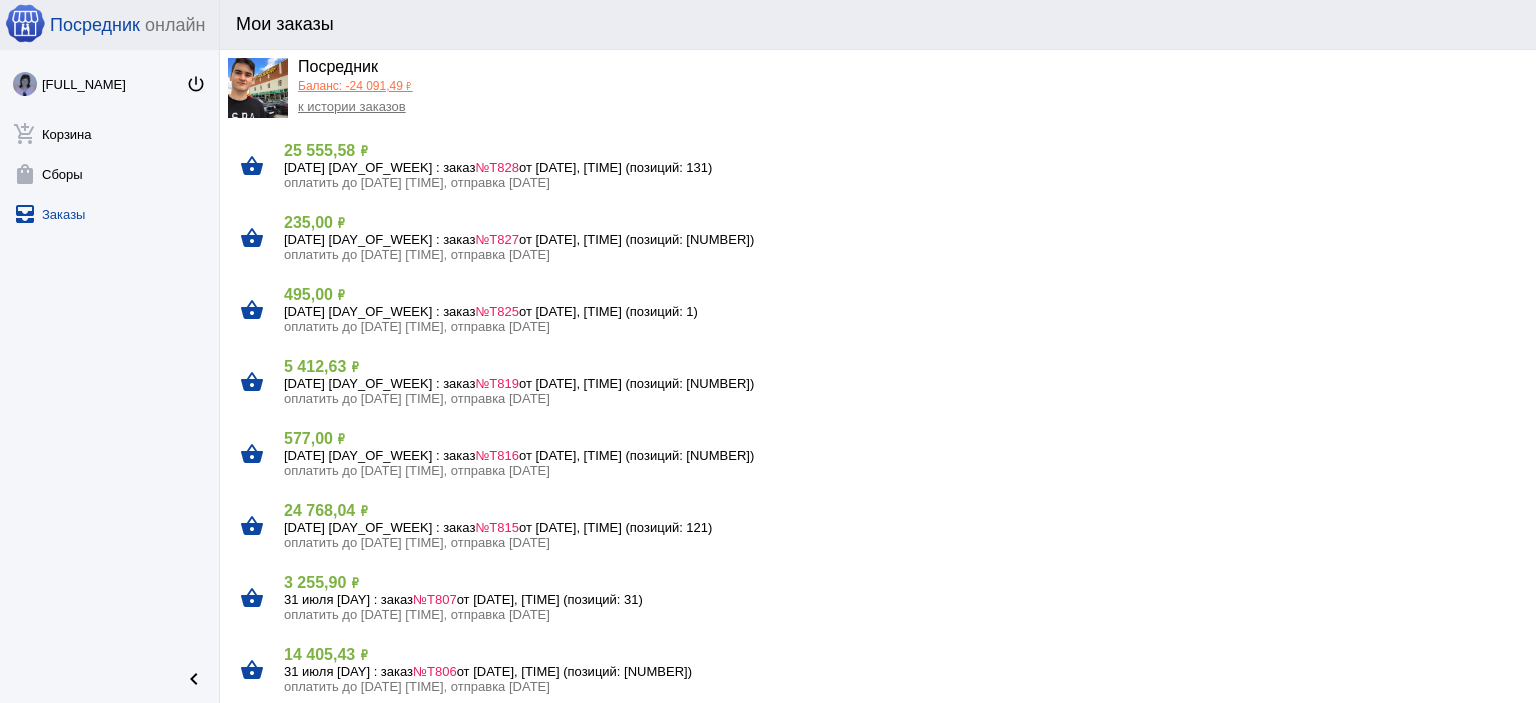 click on "Баланс: -24 091,49 ₽" 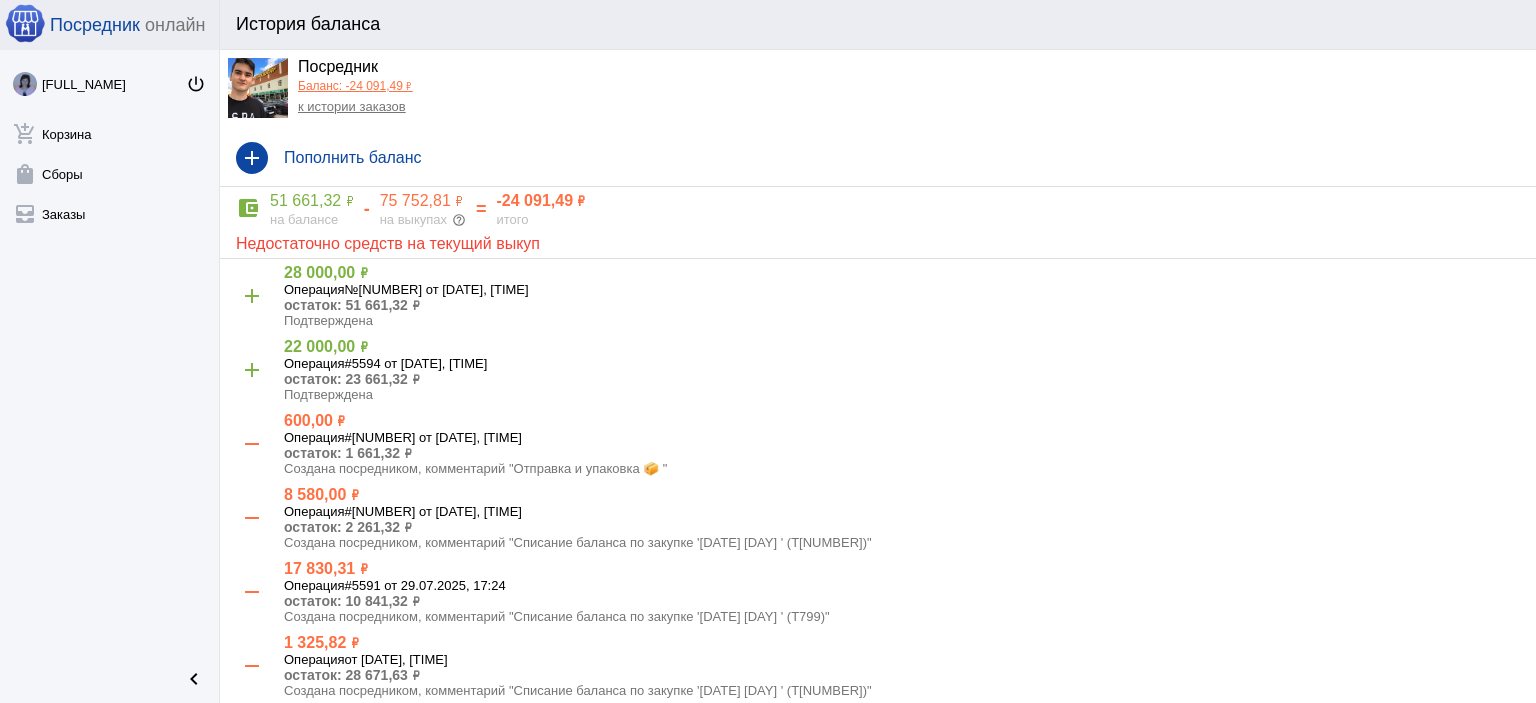 click on "к истории заказов" 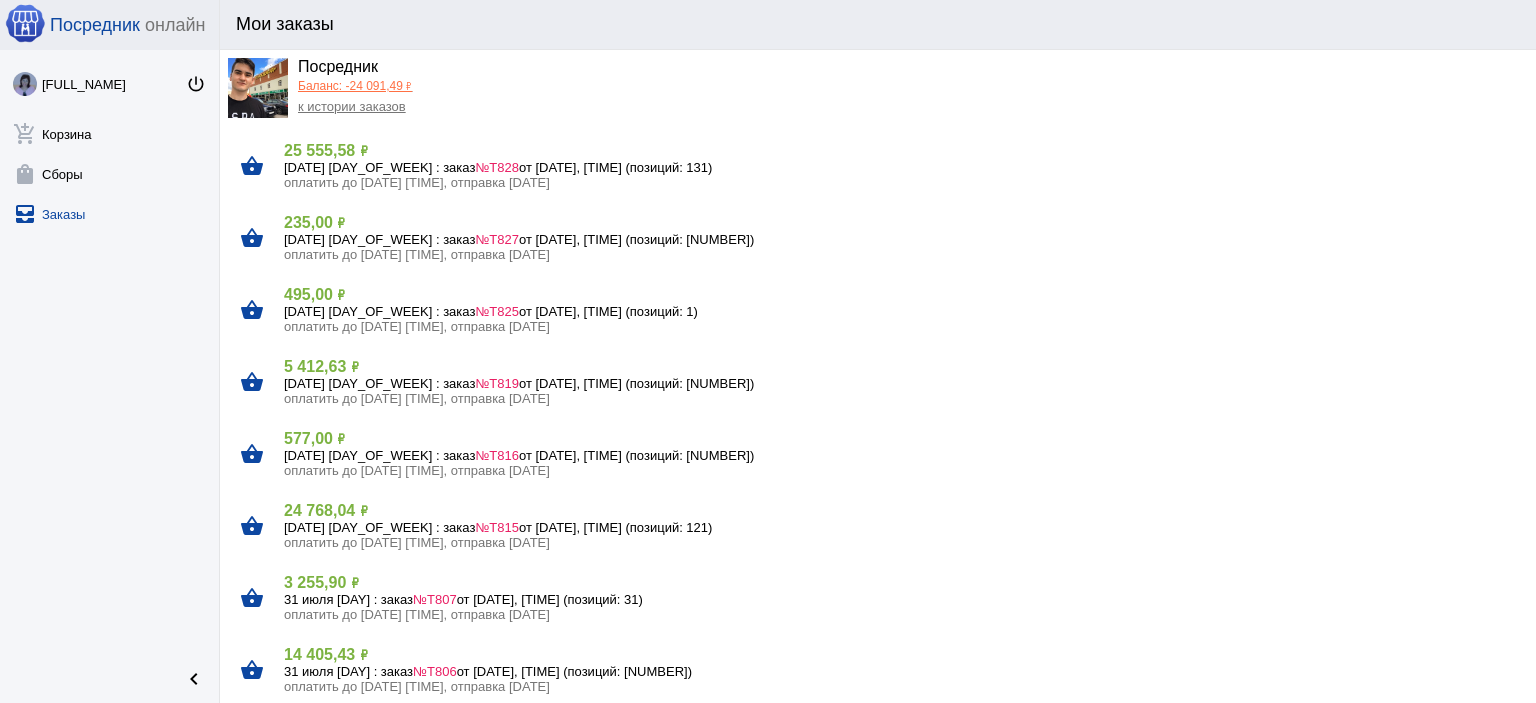 click on "Баланс: -24 091,49 ₽" 